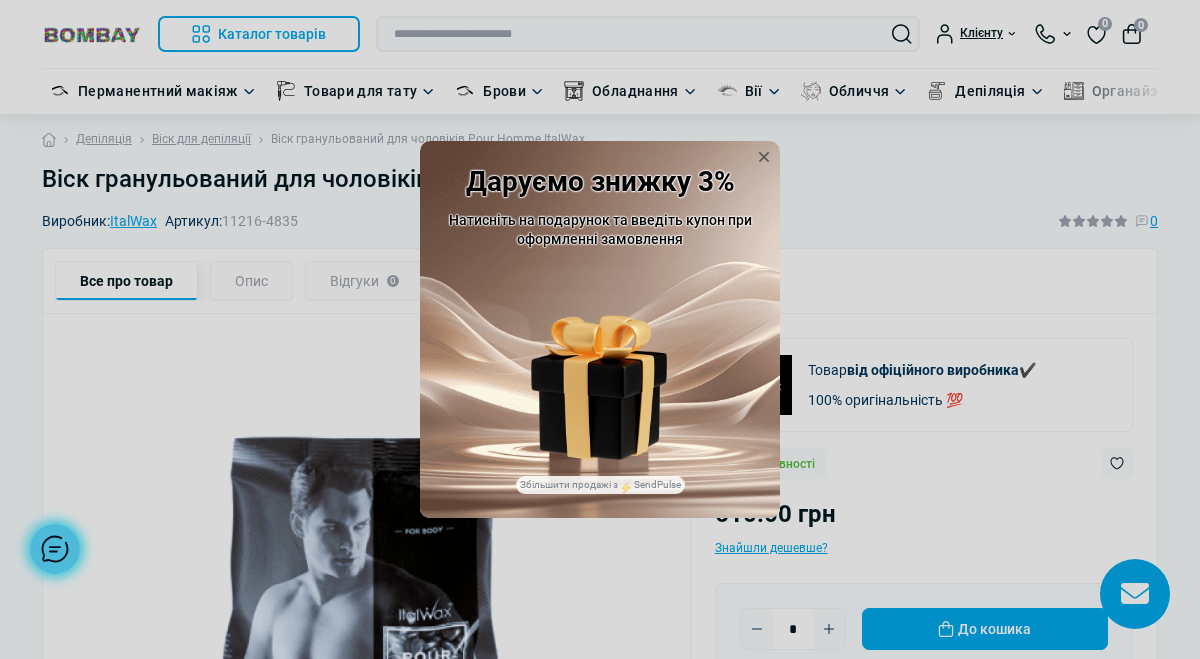 scroll, scrollTop: 0, scrollLeft: 0, axis: both 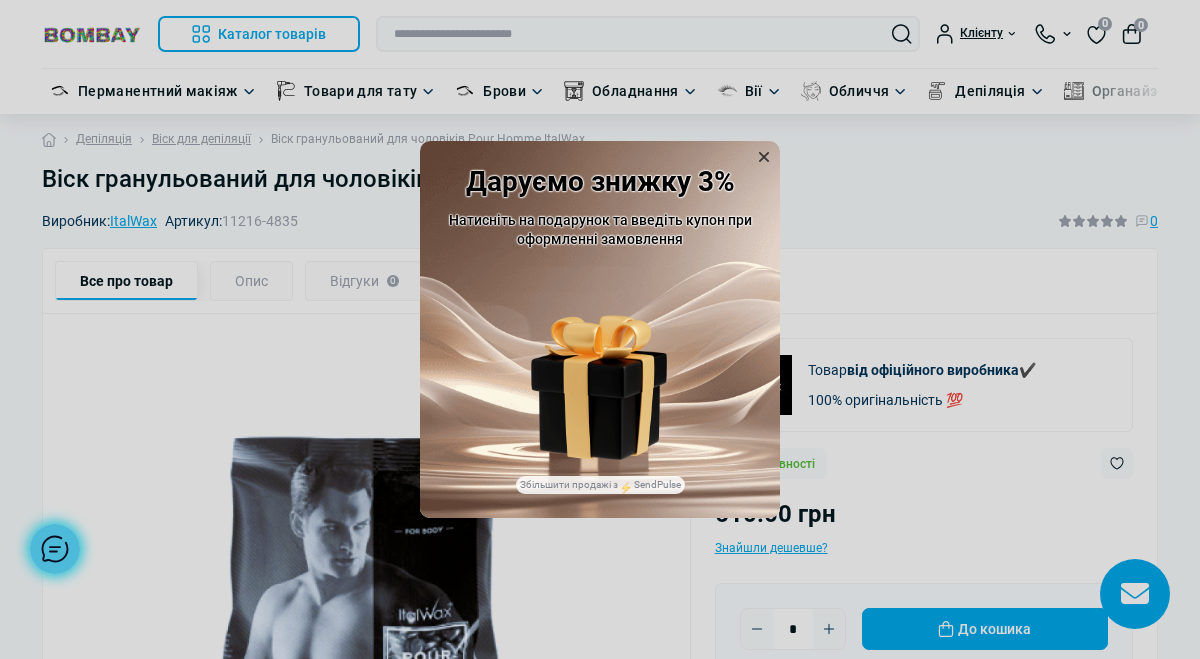 click 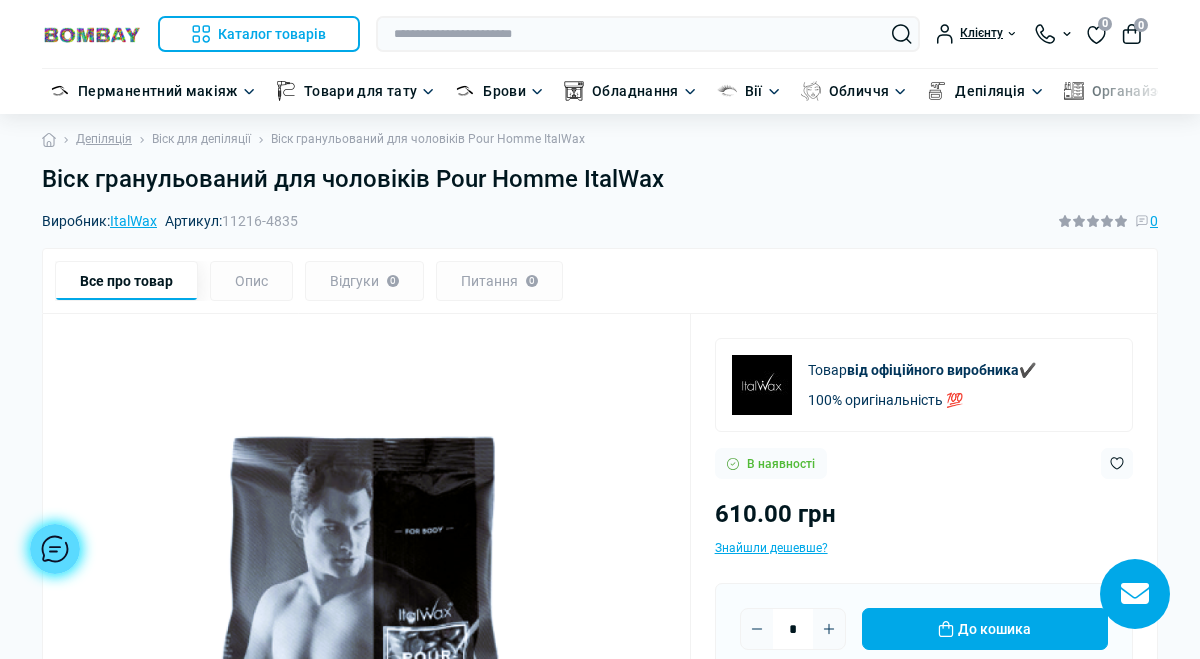 click on "Віск для депіляції" at bounding box center [201, 139] 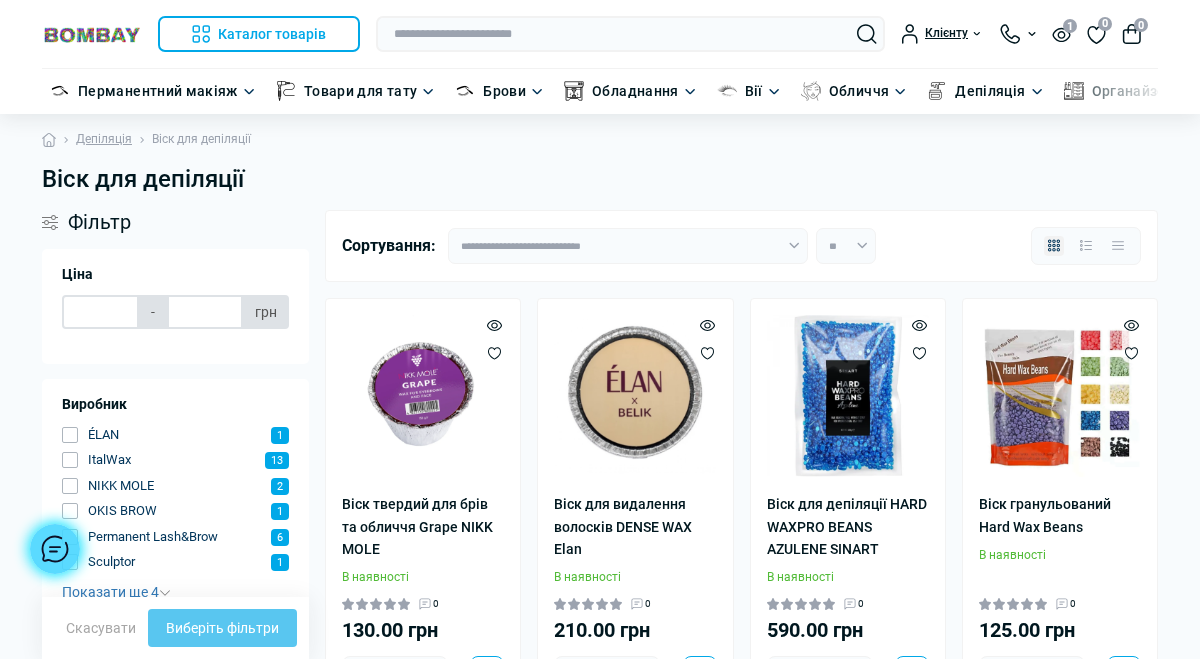 scroll, scrollTop: 85, scrollLeft: 0, axis: vertical 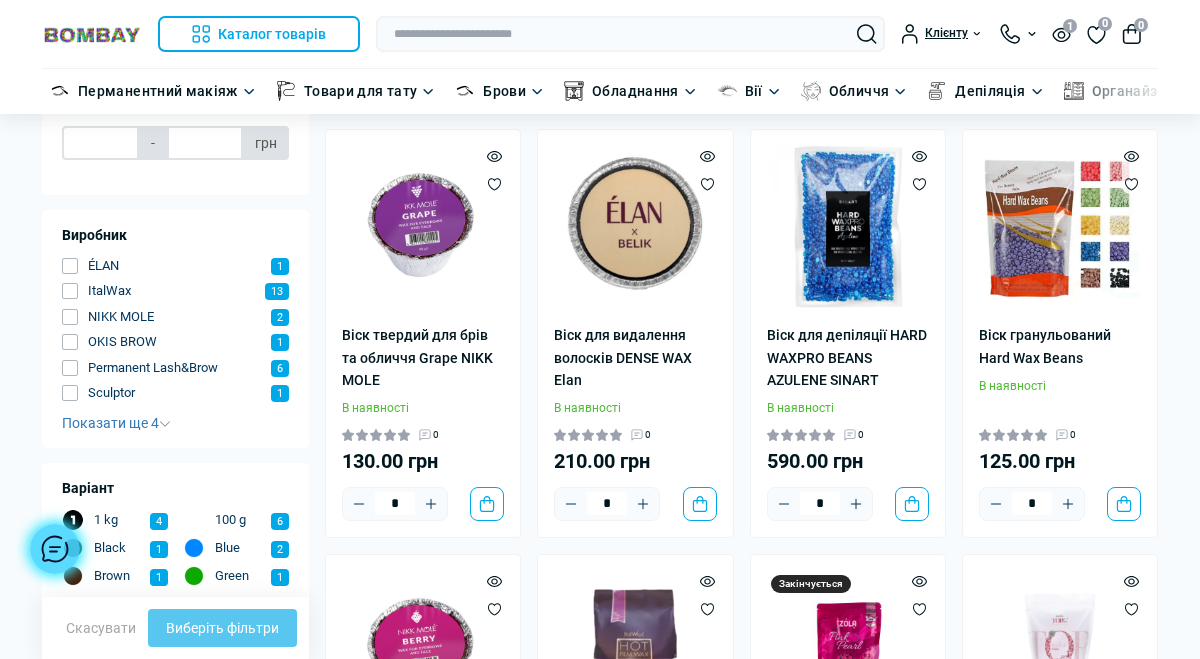 type on "*****" 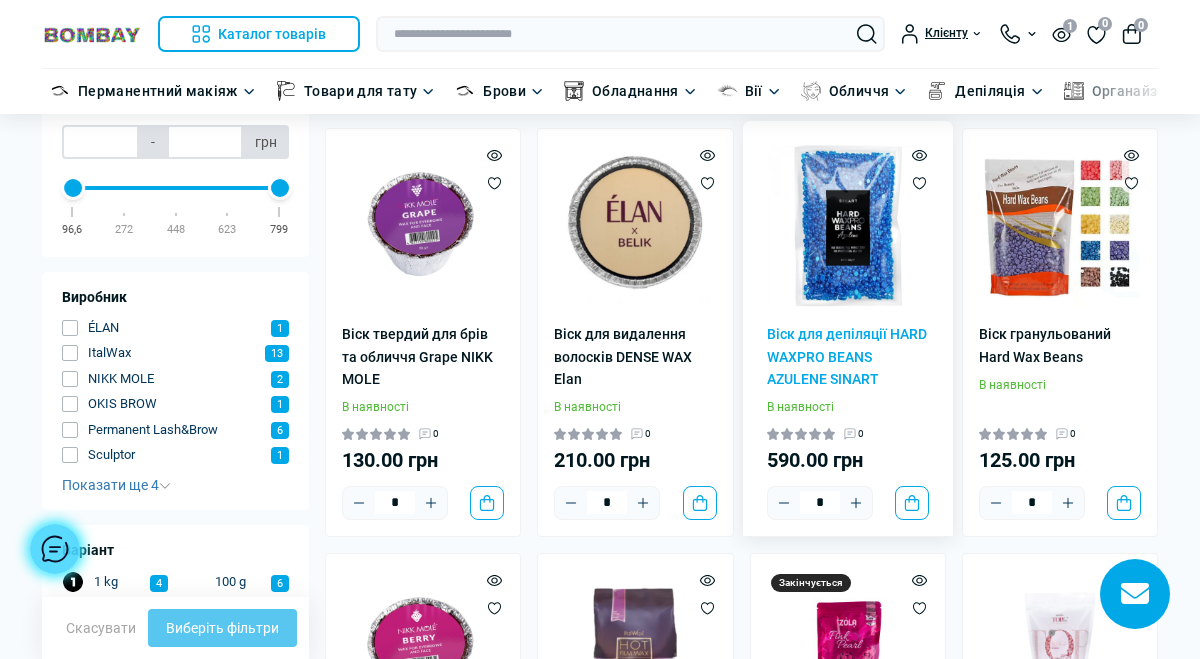 click at bounding box center [848, 226] 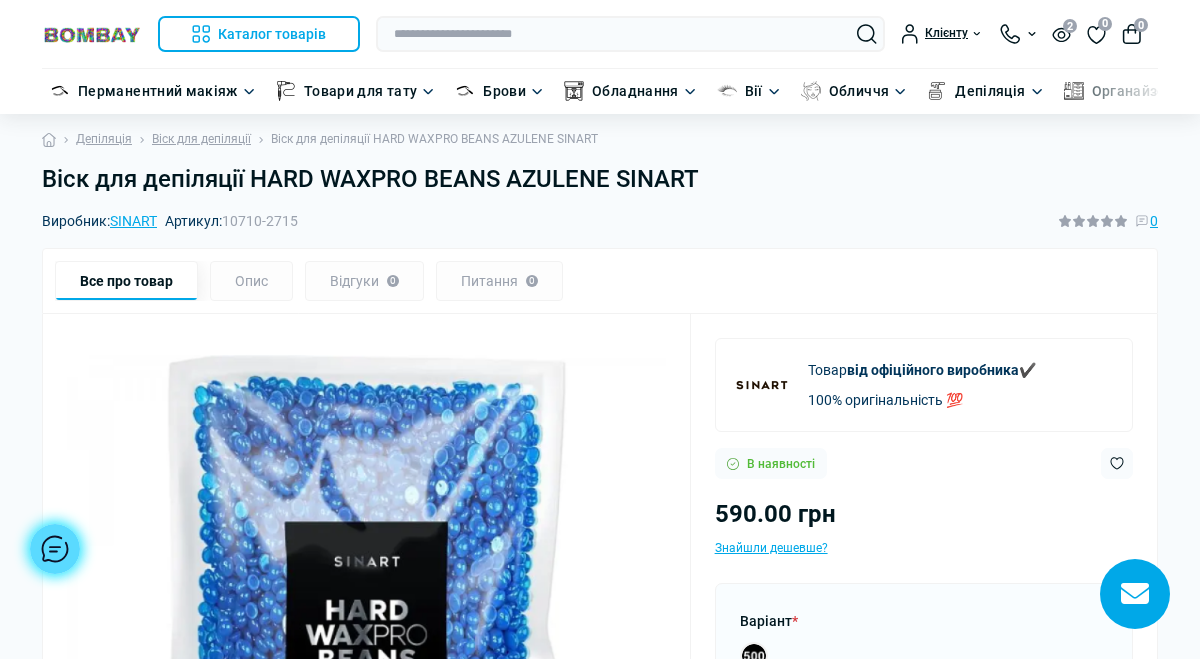 scroll, scrollTop: 0, scrollLeft: 0, axis: both 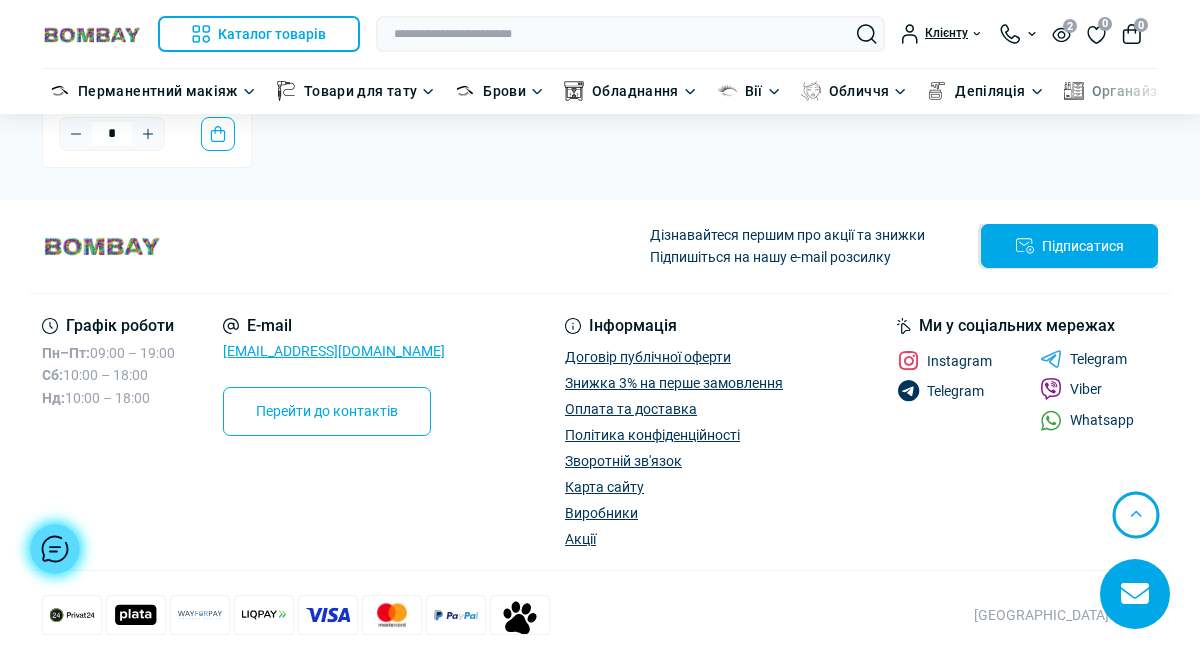 click on "Підписатися" at bounding box center (1069, 246) 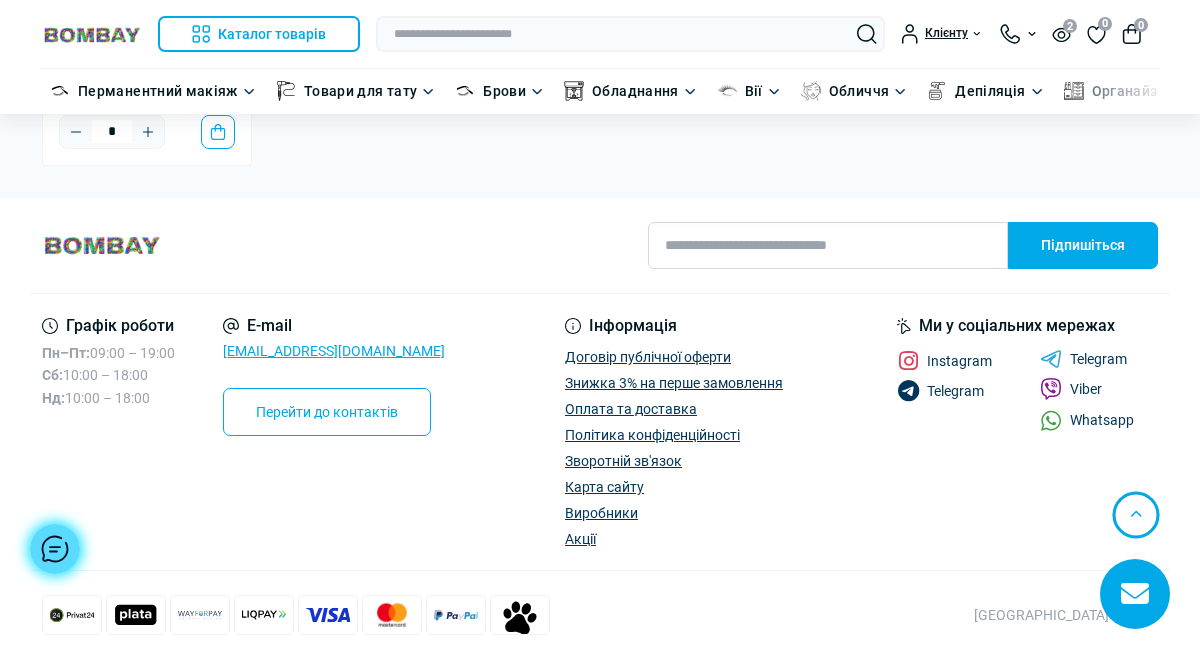 click at bounding box center [828, 245] 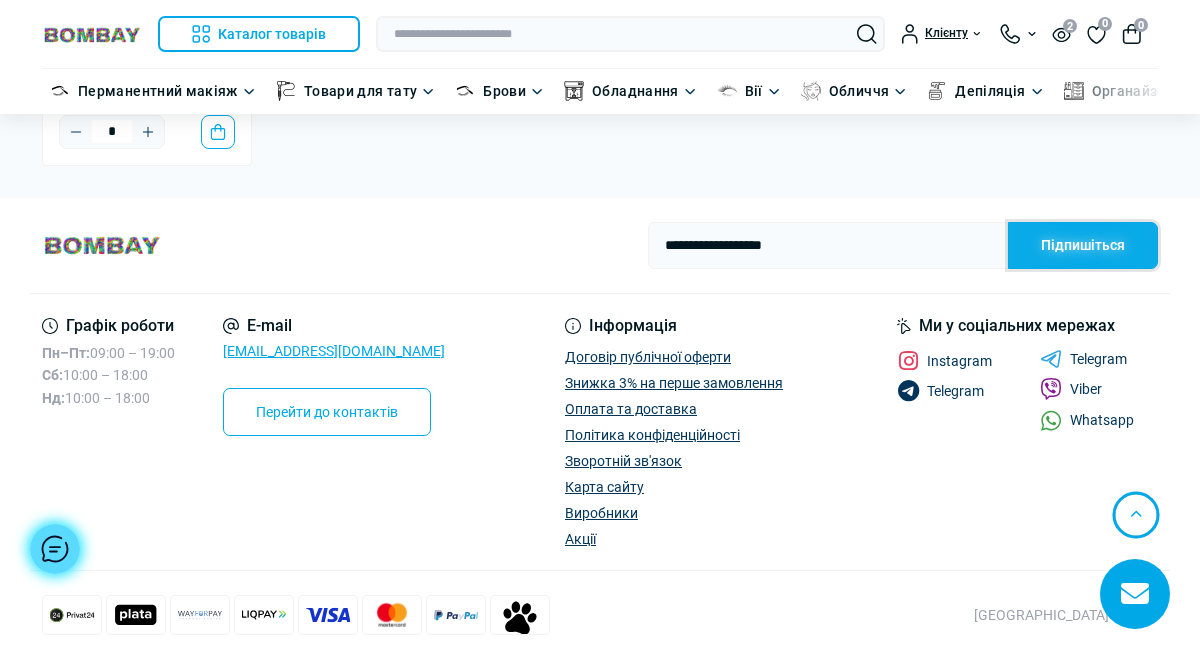 click on "Підпишіться" at bounding box center [1083, 245] 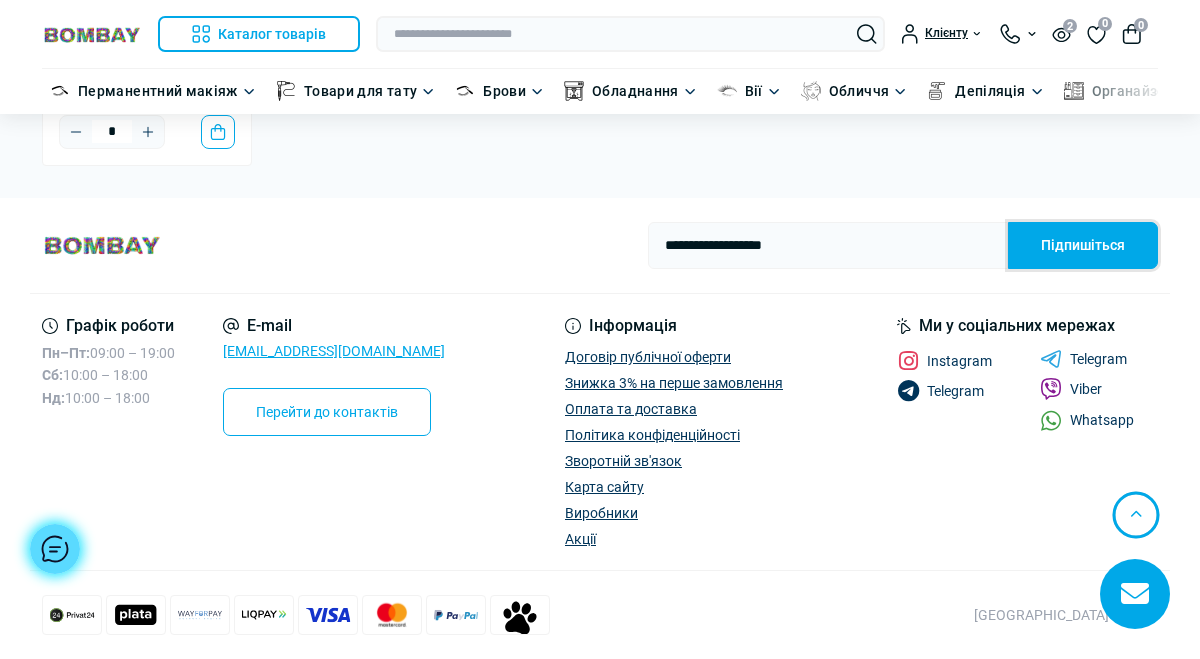 type 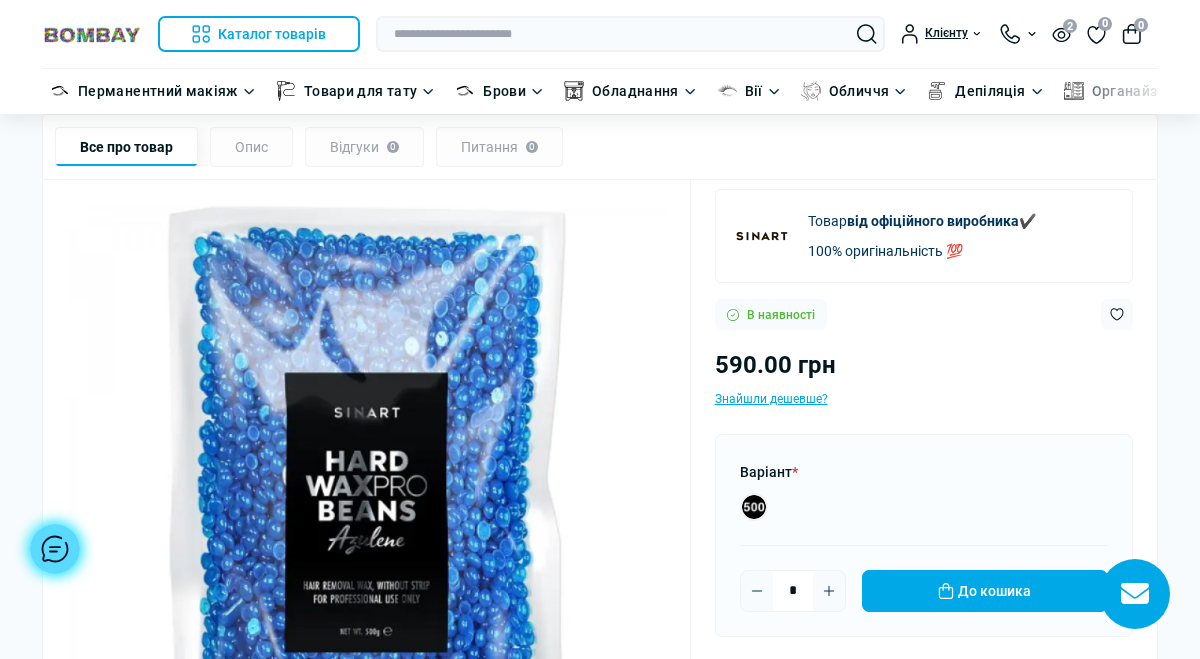 scroll, scrollTop: 0, scrollLeft: 0, axis: both 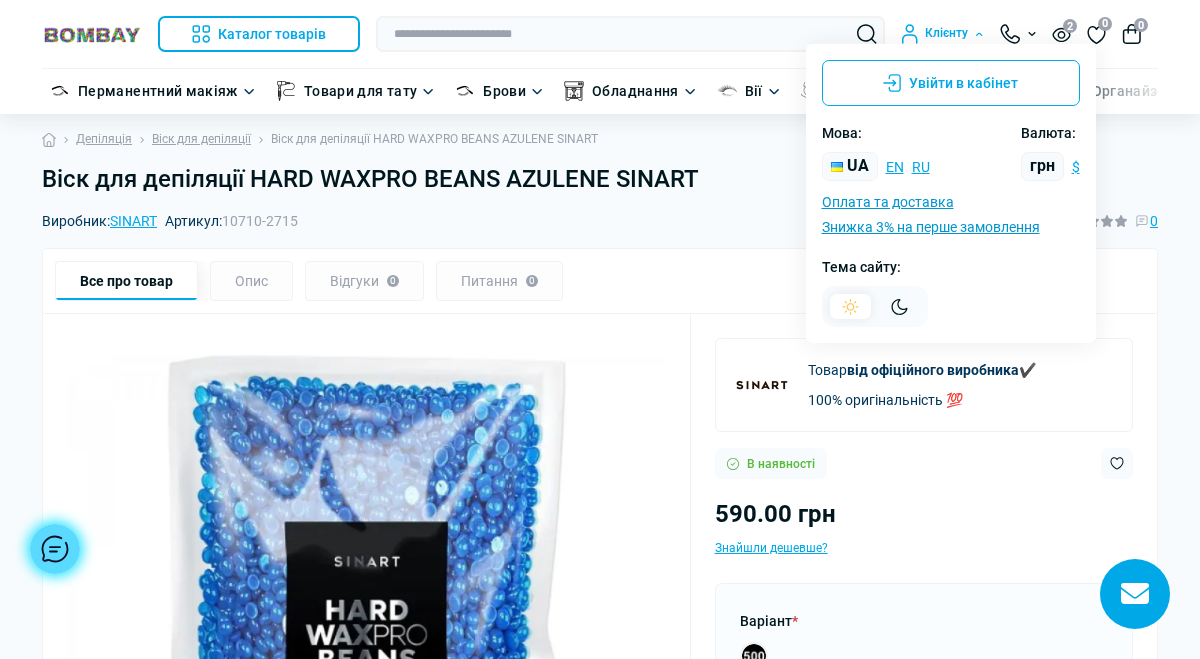 click on "Клієнту" at bounding box center (942, 34) 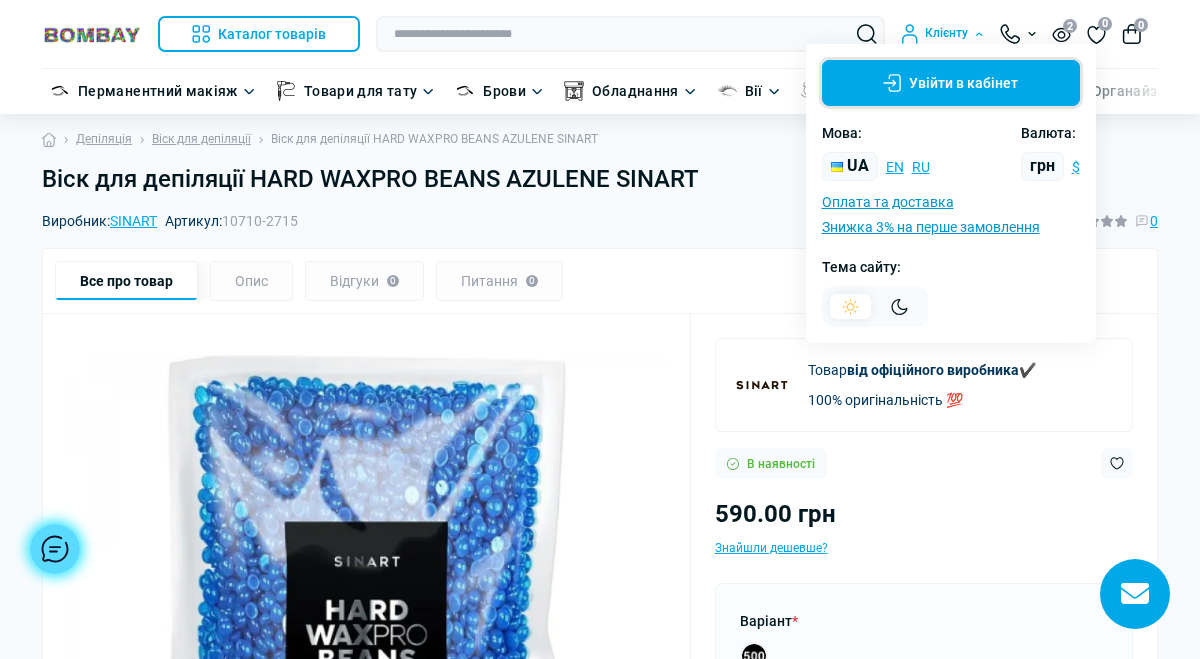 click on "Увійти в кабінет" at bounding box center [951, 83] 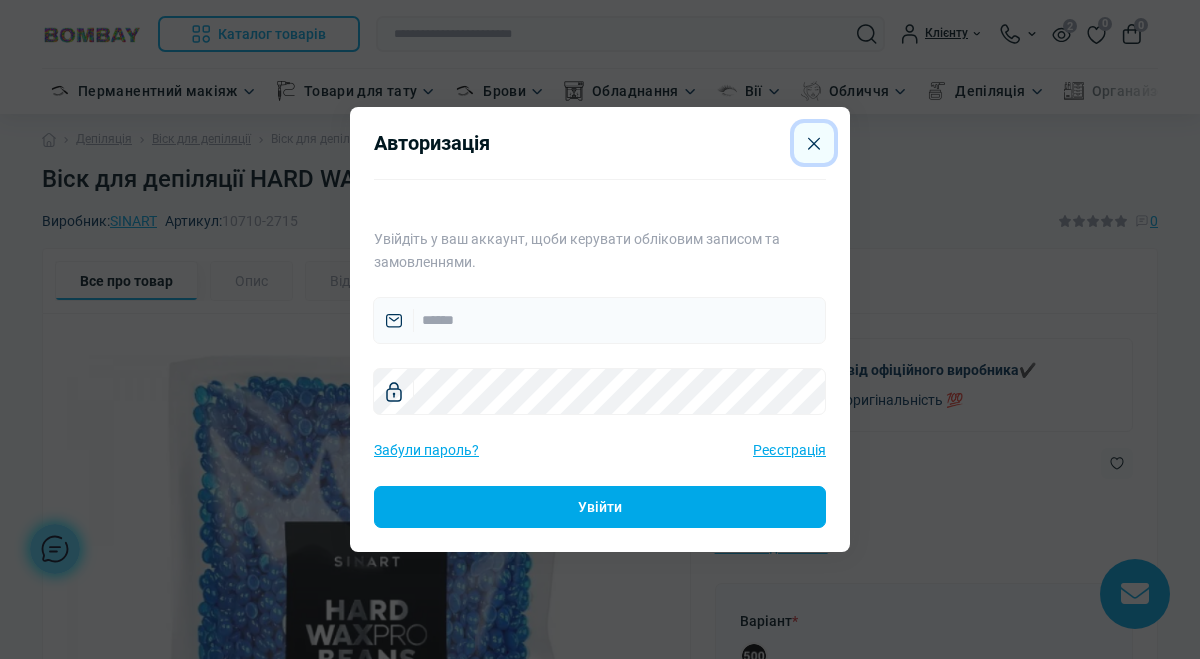 click at bounding box center (814, 143) 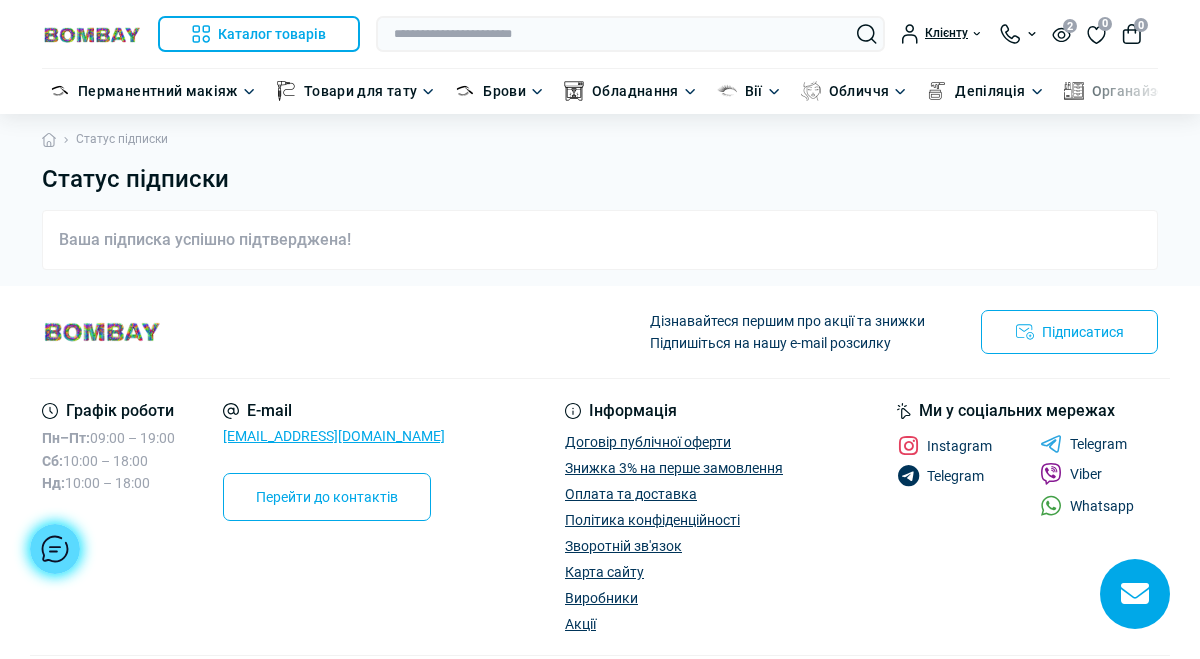 scroll, scrollTop: 0, scrollLeft: 0, axis: both 